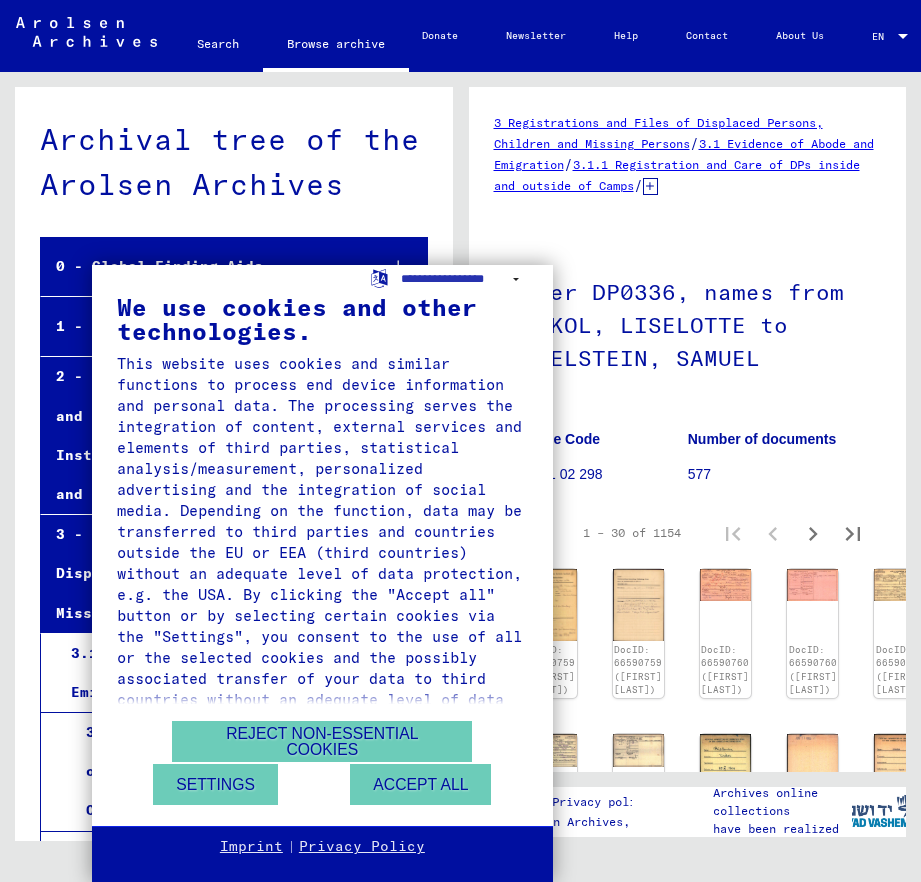 scroll, scrollTop: 0, scrollLeft: 0, axis: both 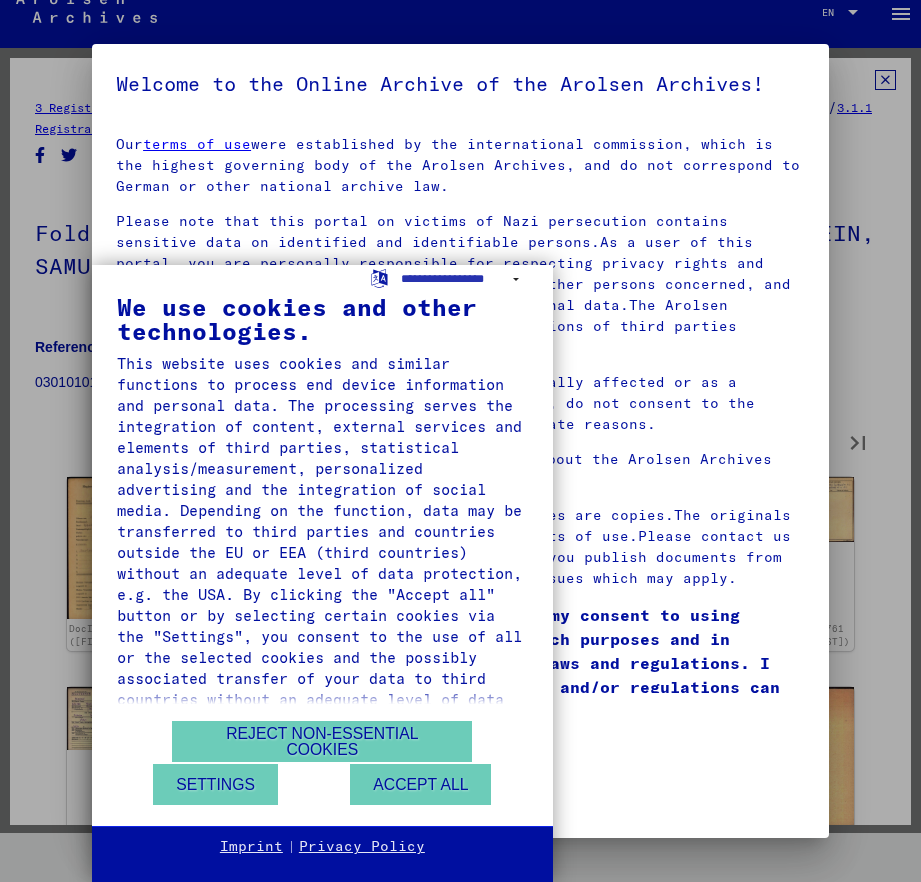 type on "*" 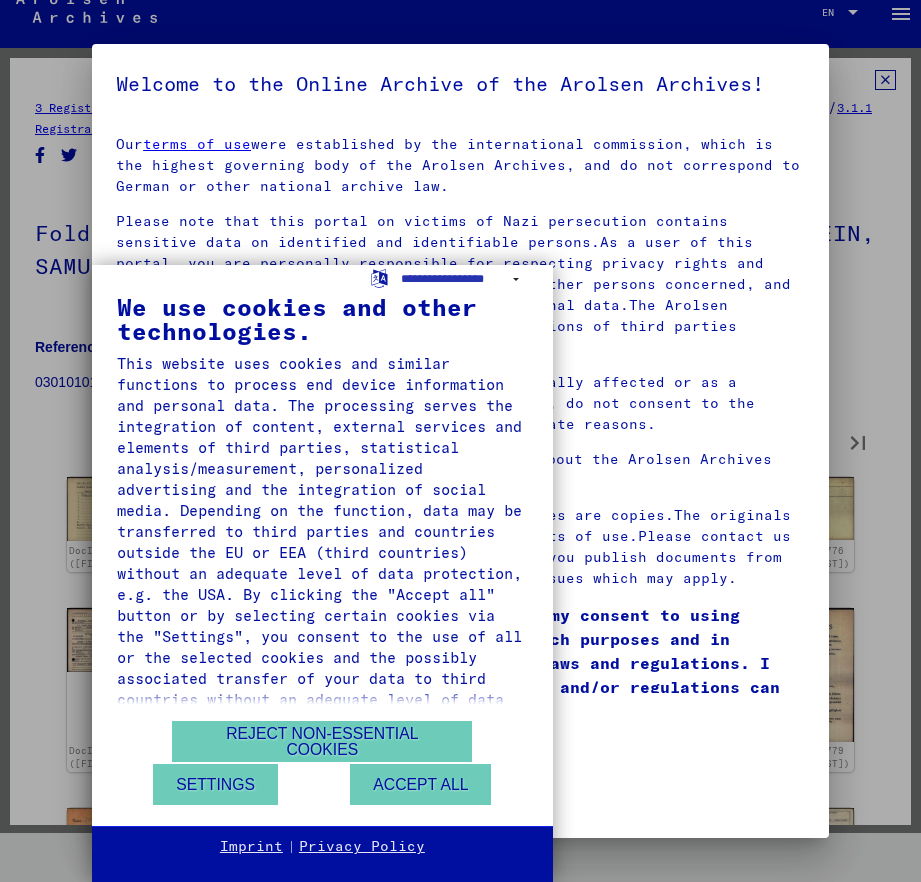 type on "*" 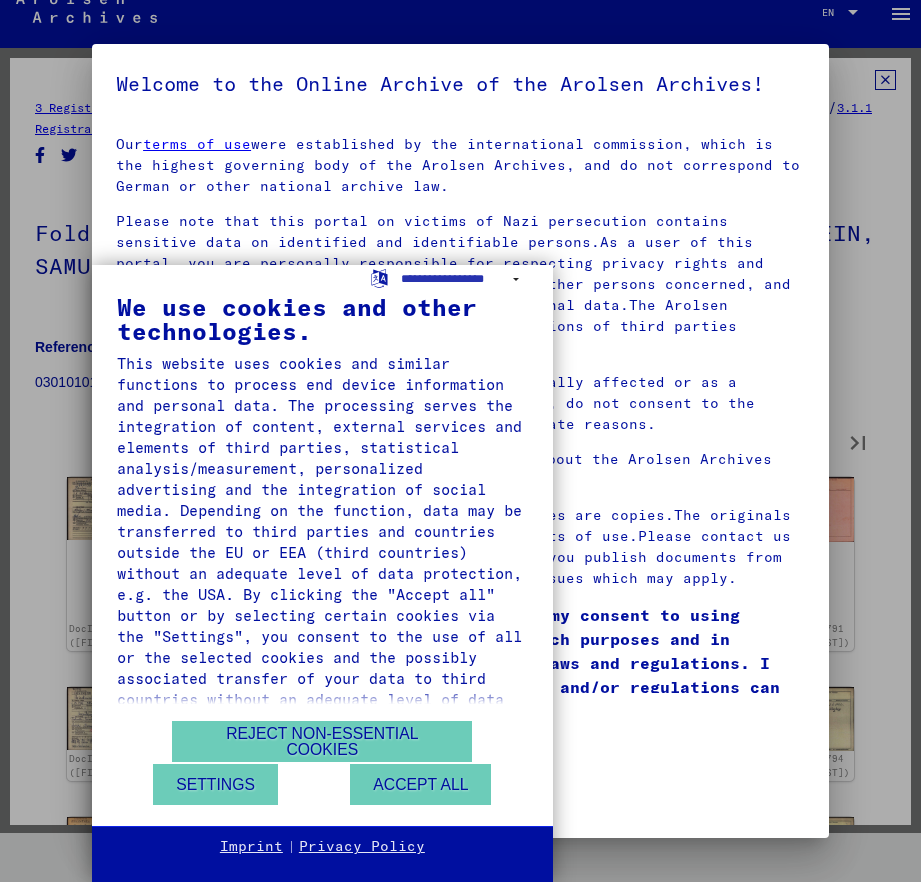 type on "*" 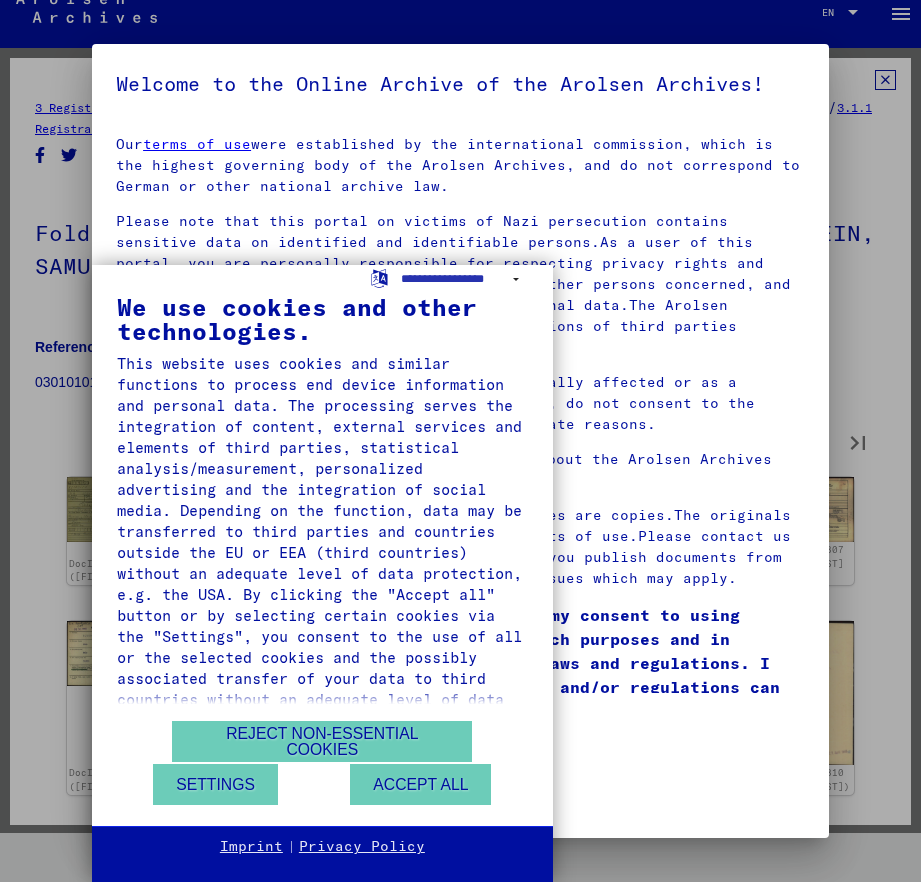 type on "*" 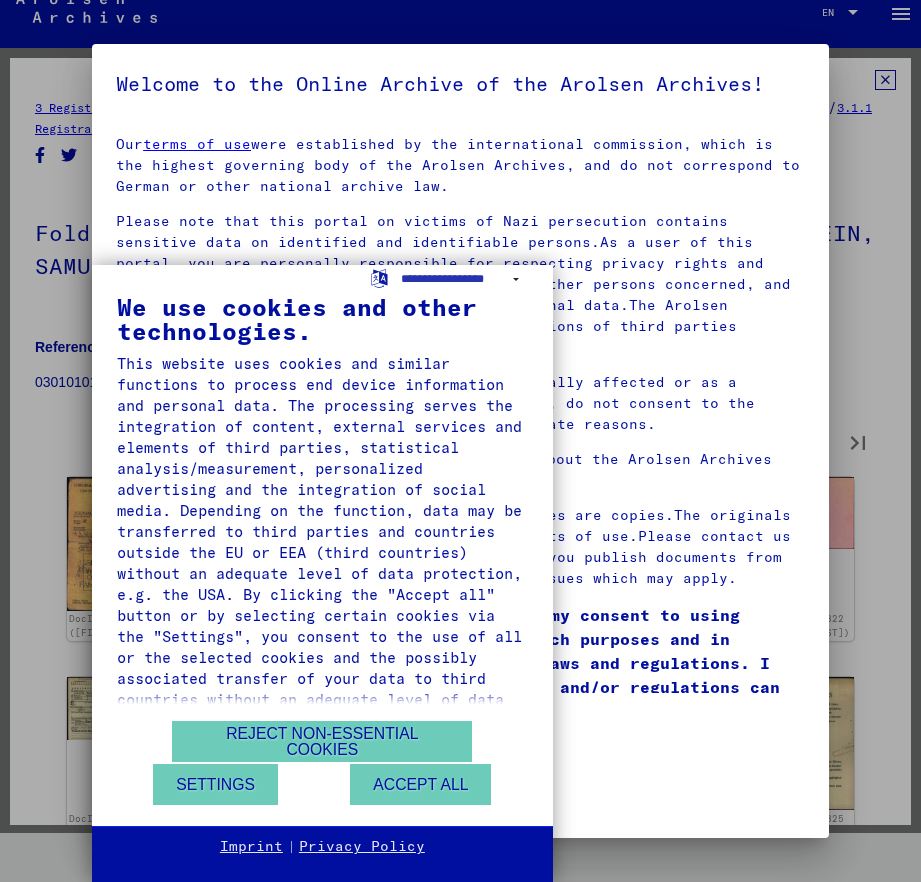 type on "*" 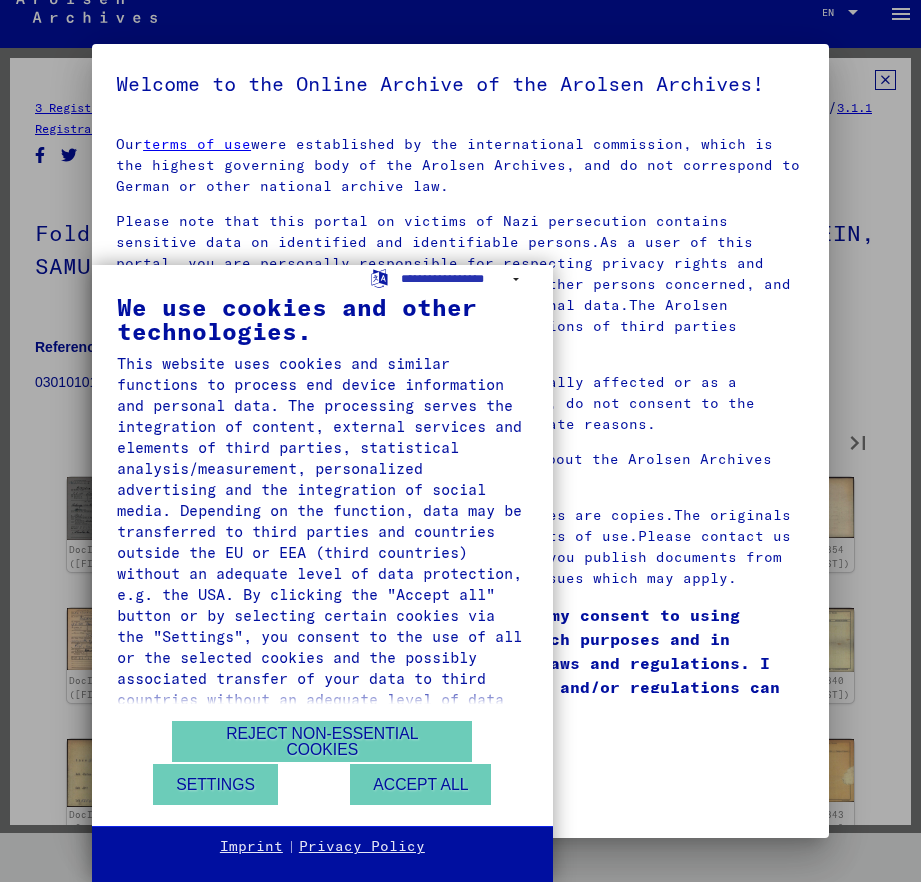 type on "*" 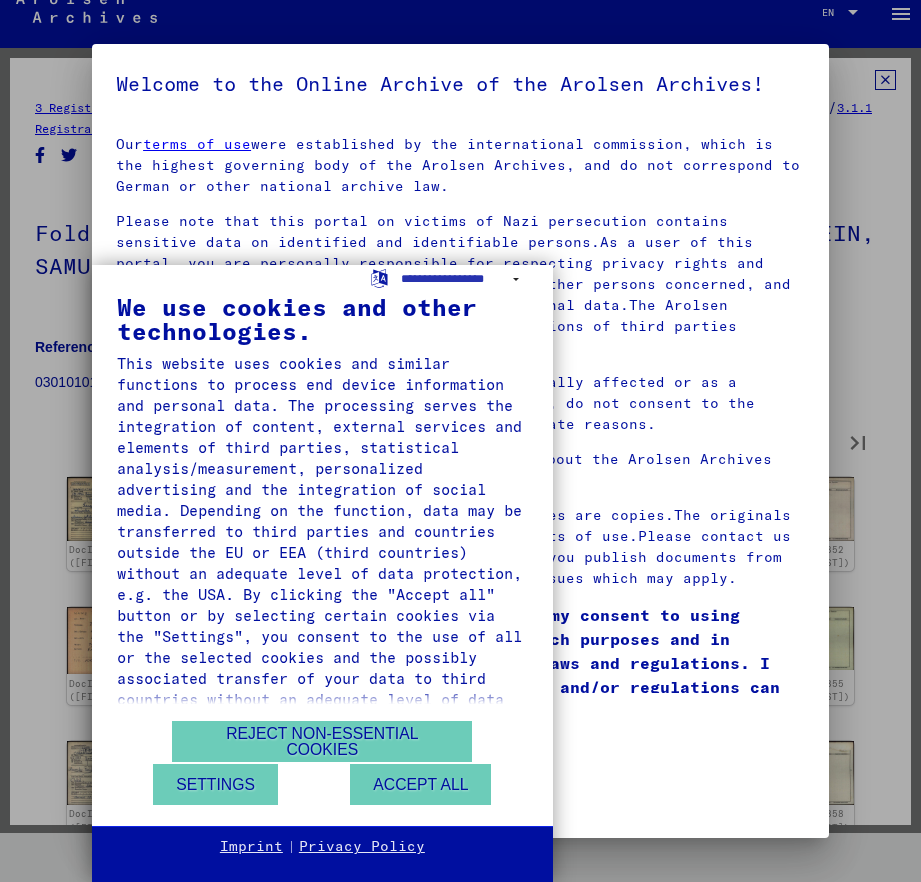 type on "*" 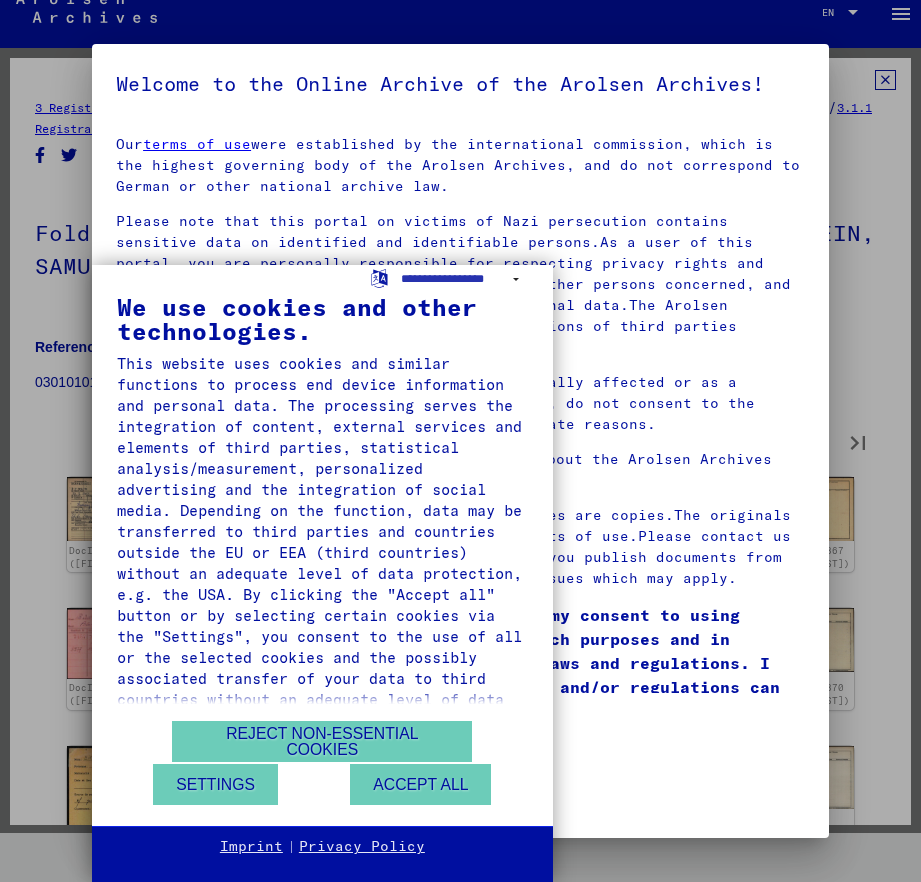type on "*" 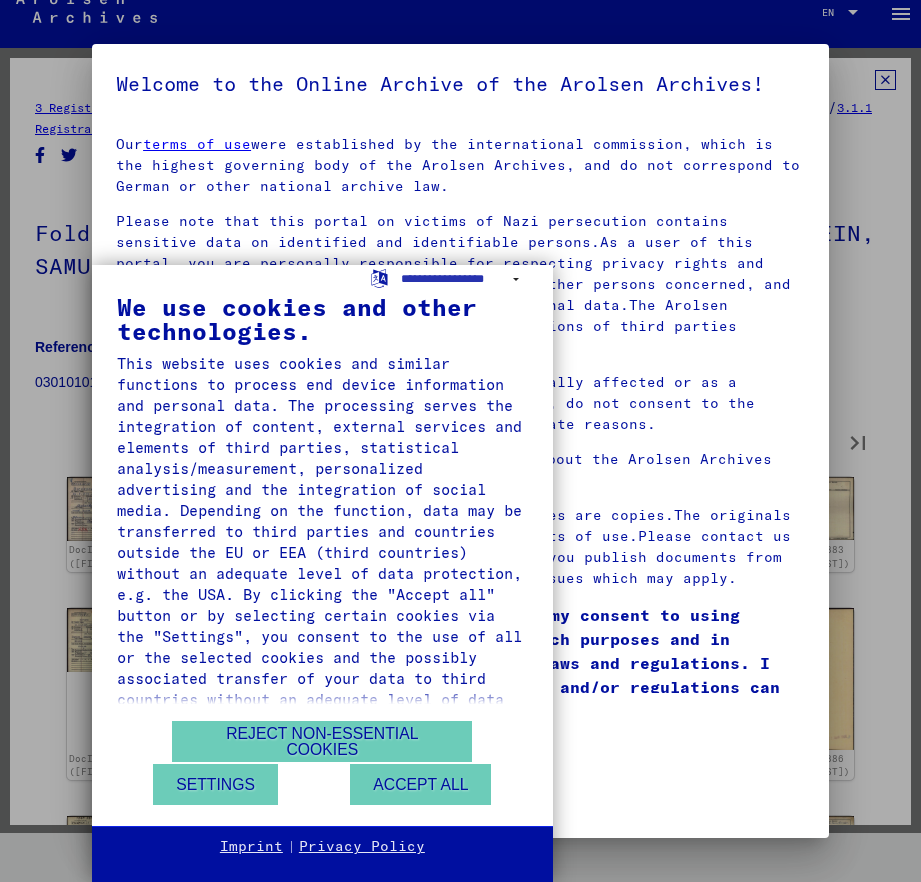 type on "**" 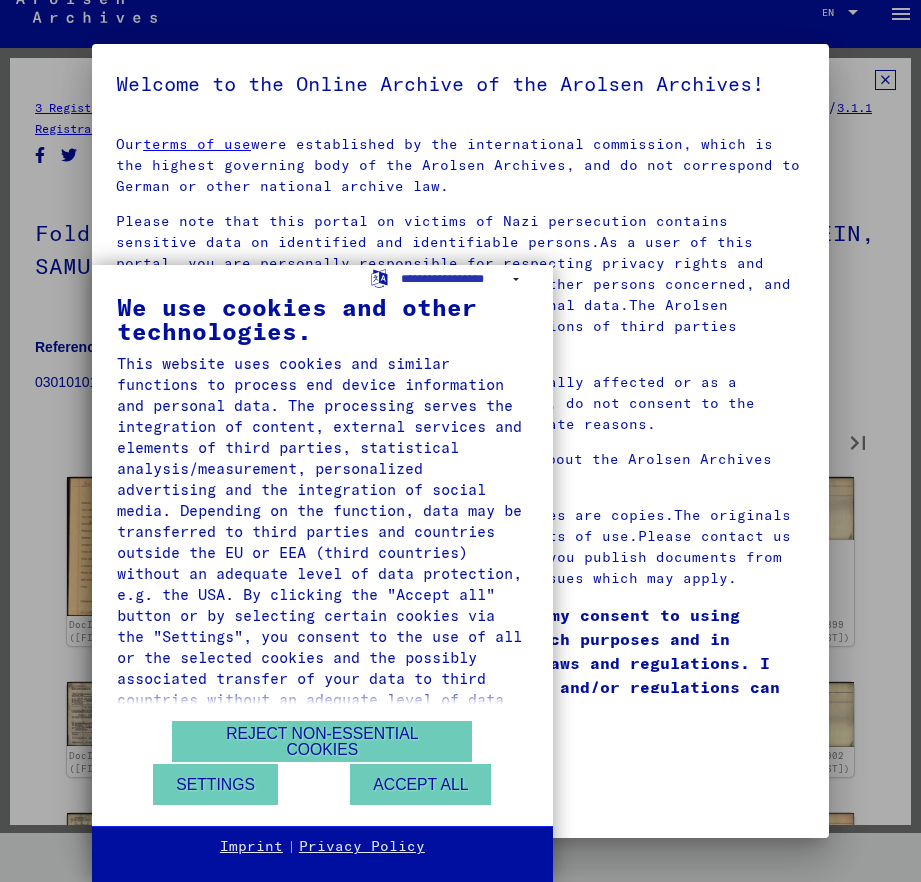 type on "**" 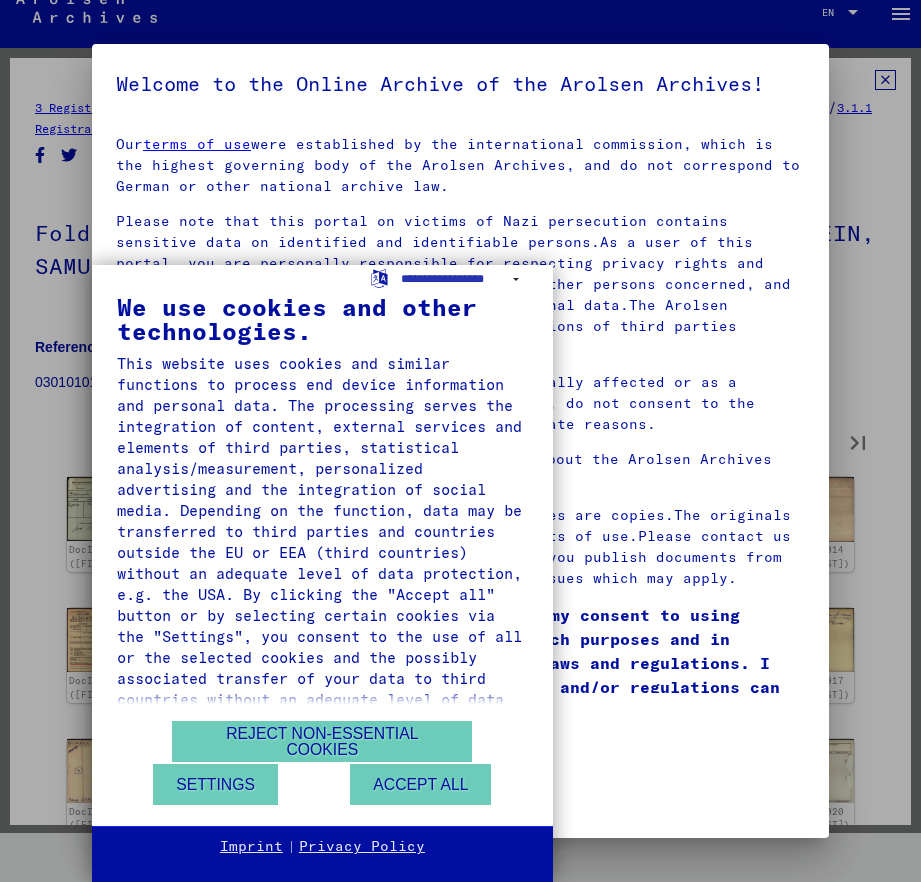 type on "**" 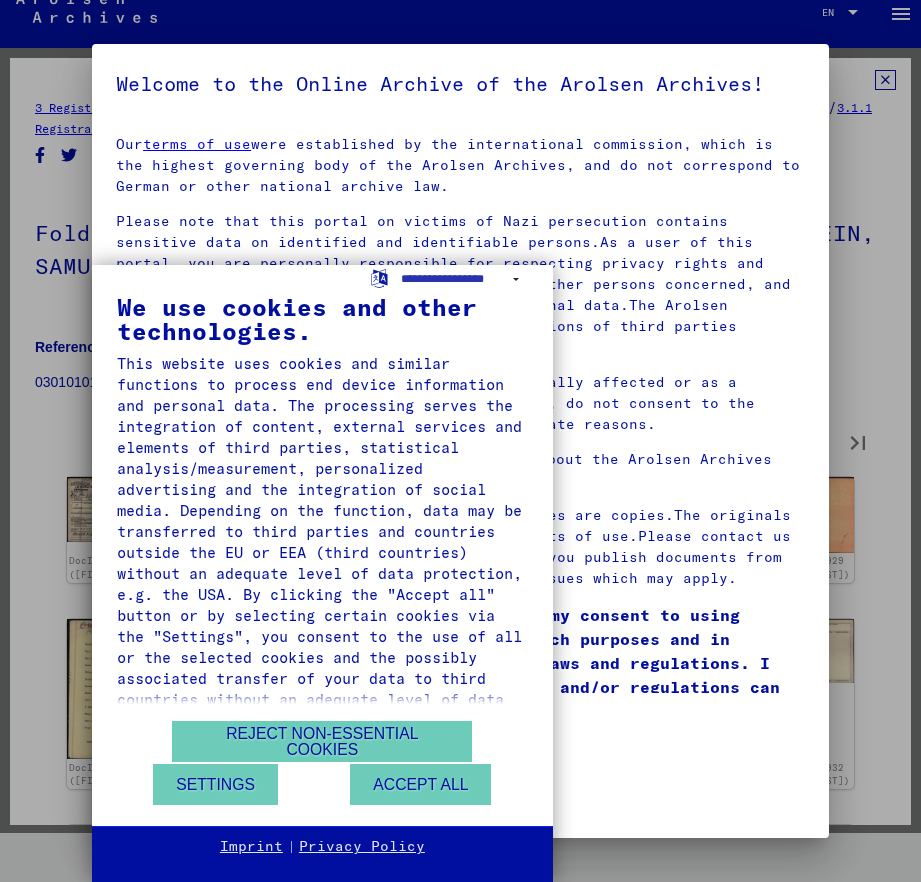 type on "**" 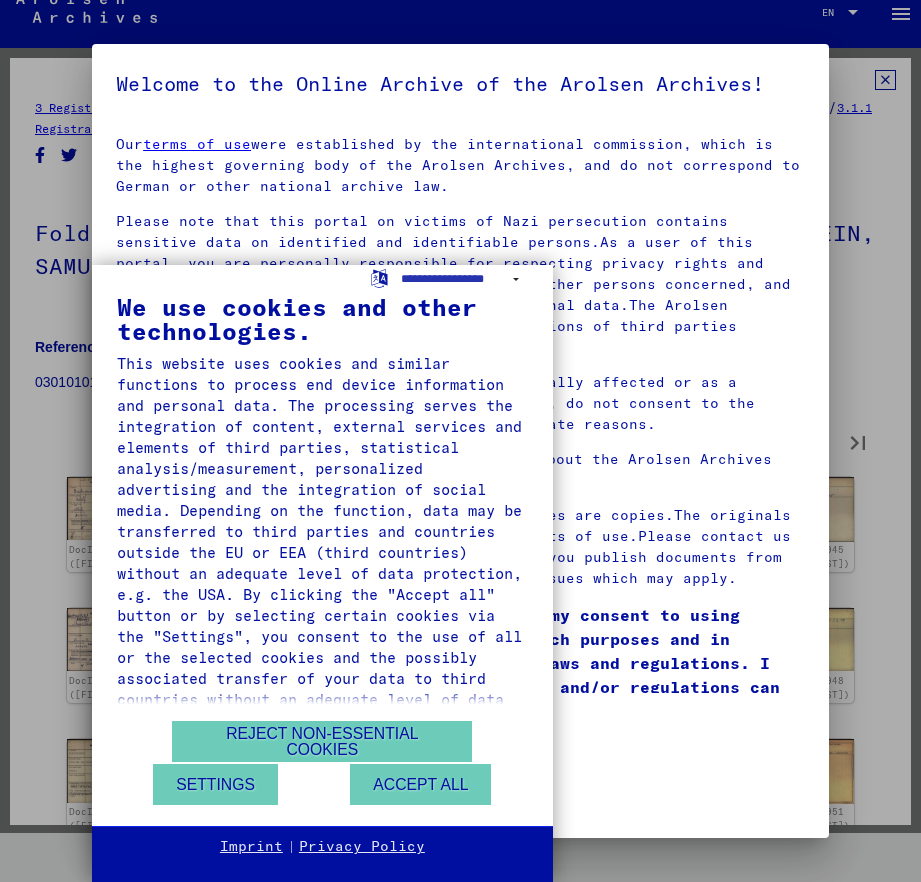 type on "**" 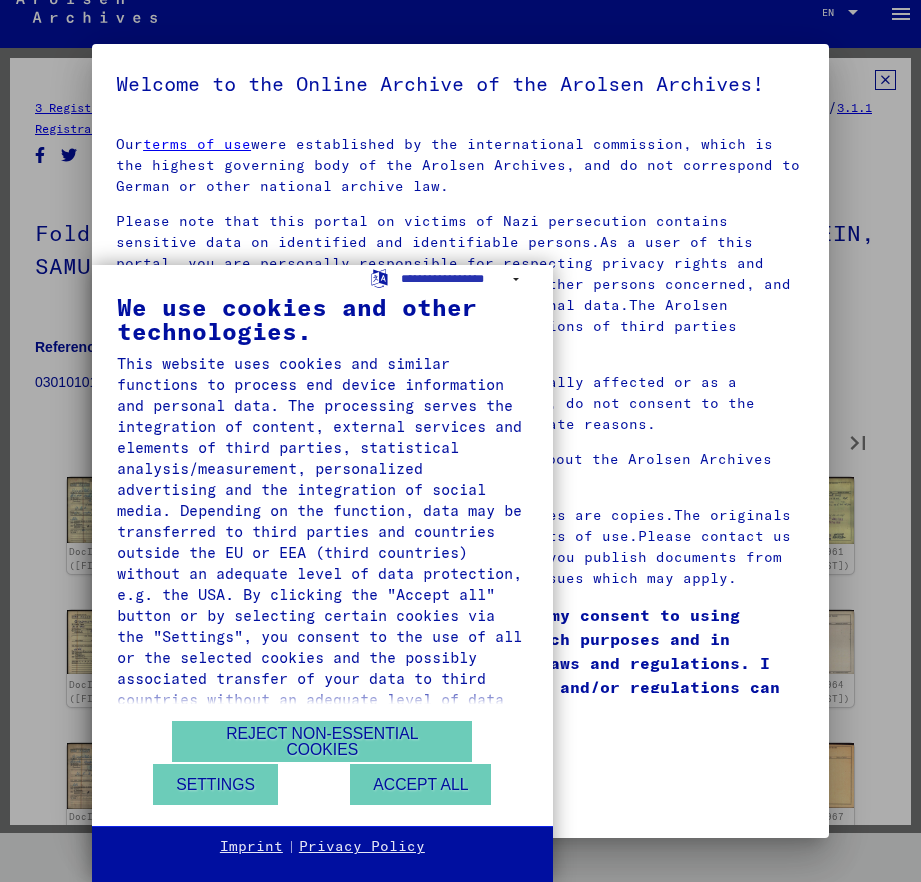 type on "**" 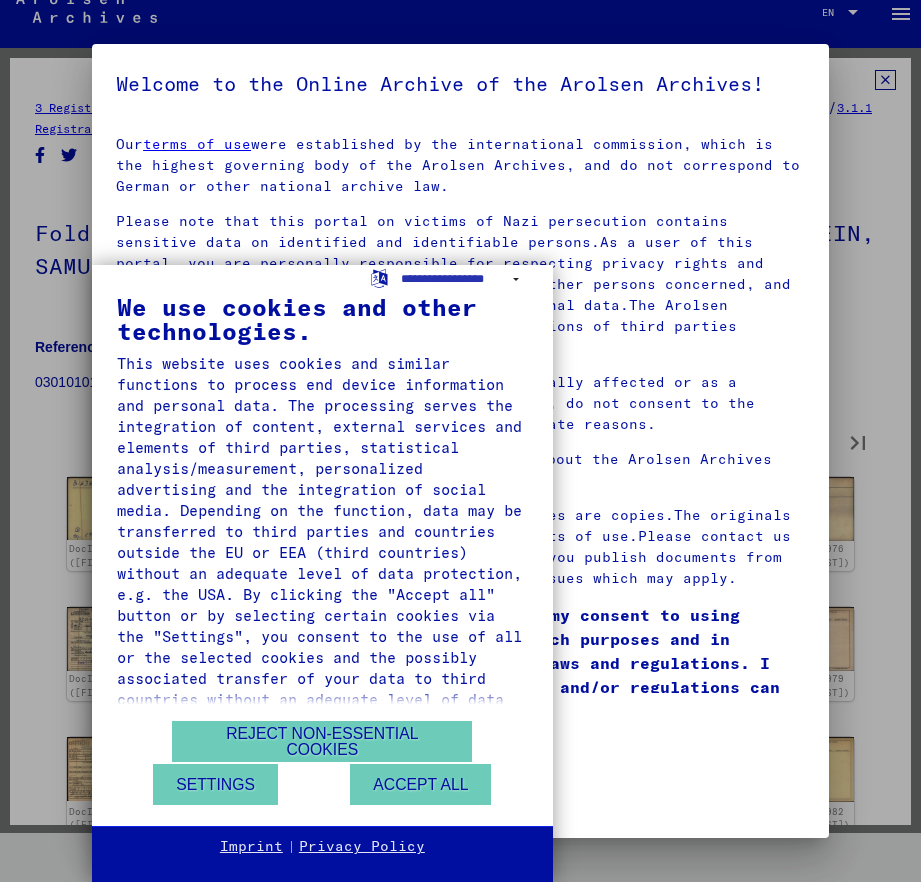 type on "**" 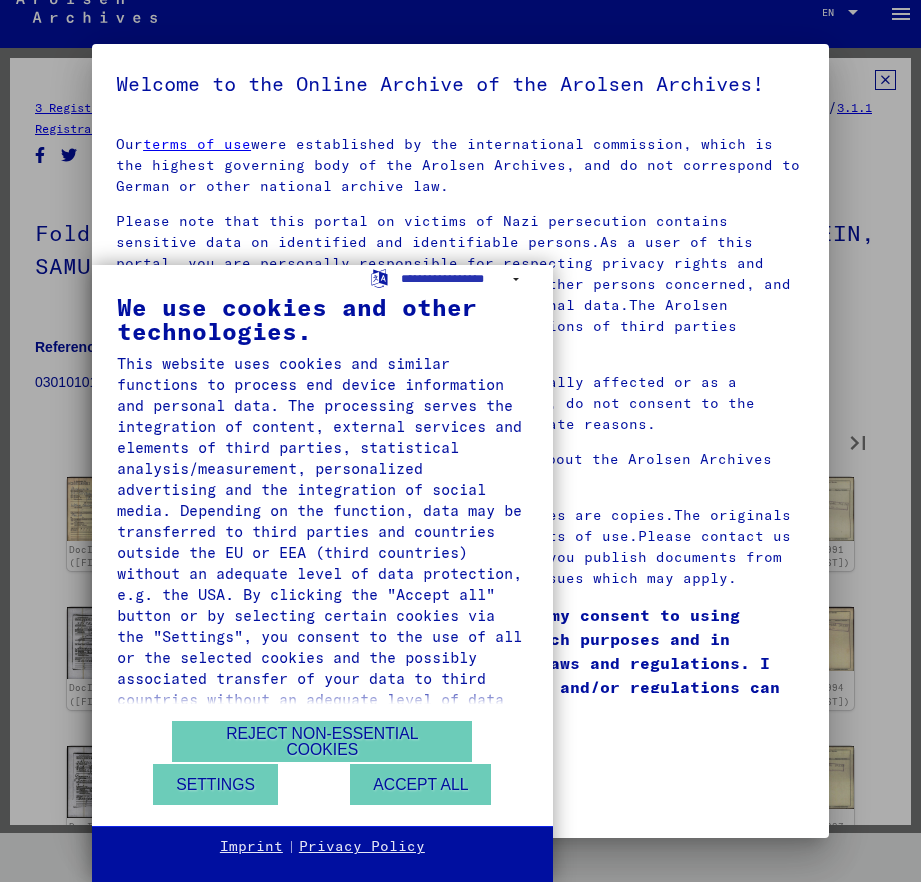 type on "**" 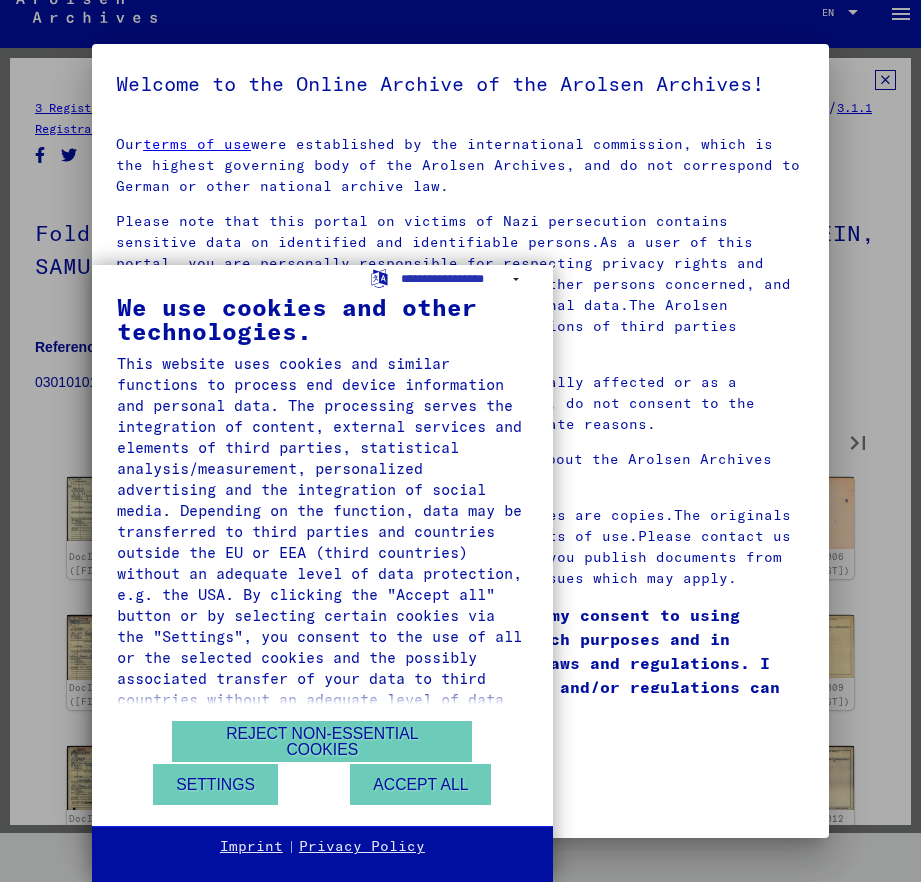 type on "**" 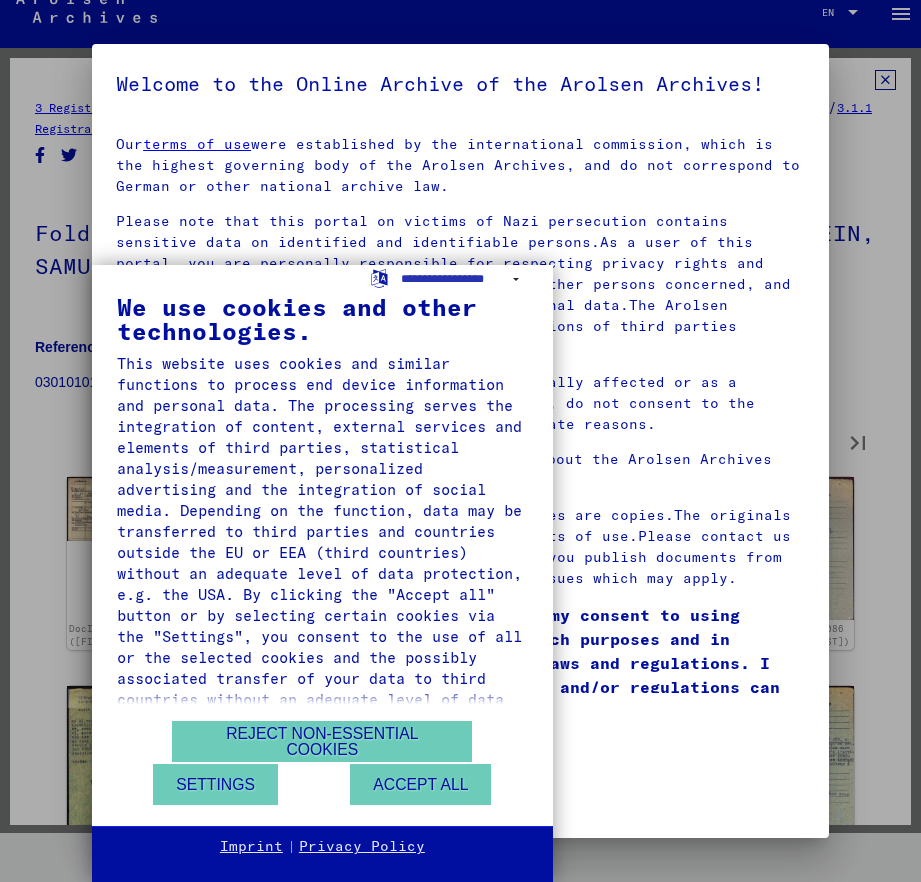 type on "**" 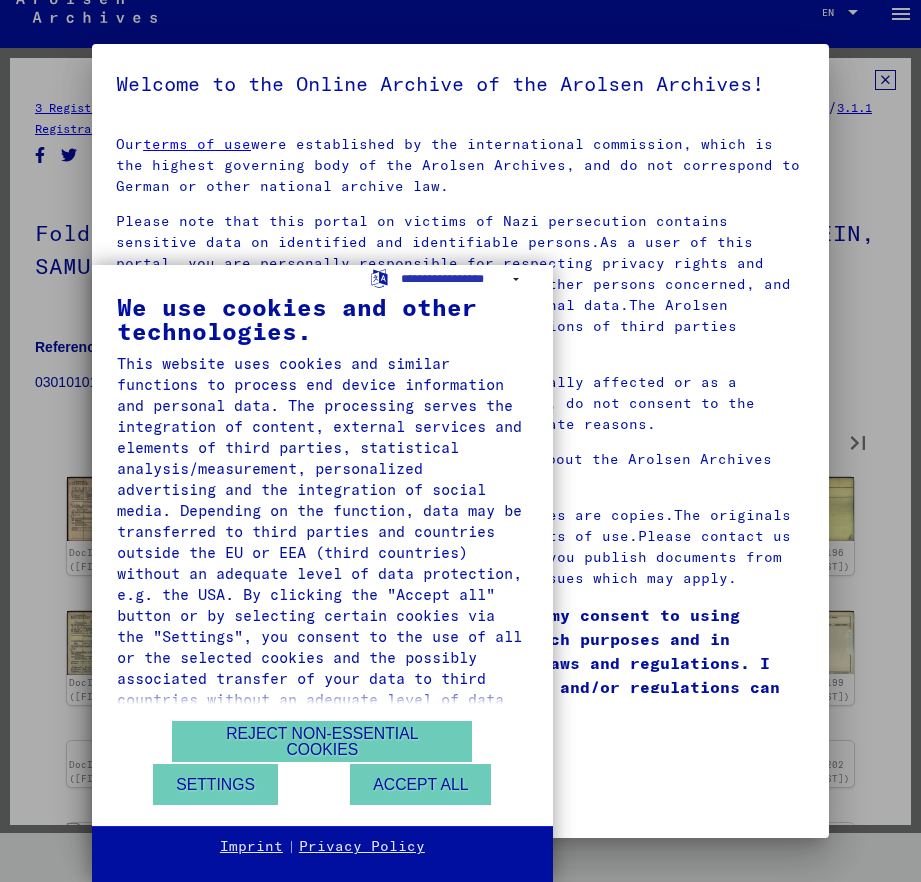type on "**" 